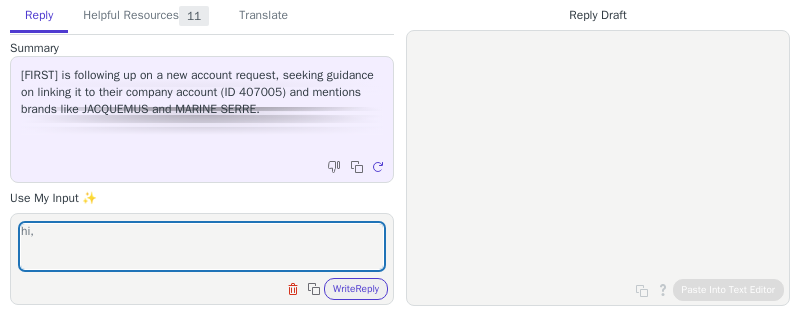 scroll, scrollTop: 0, scrollLeft: 0, axis: both 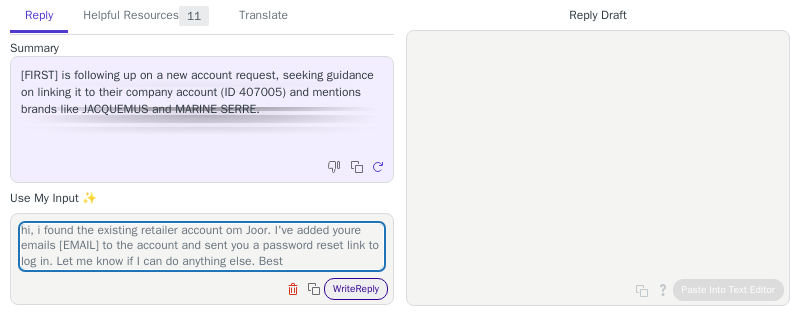 type on "hi, i found the existing retailer account om Joor. I've added youre emails [EMAIL] to the account and sent you a password reset link to log in. Let me know if I can do anything else. Best" 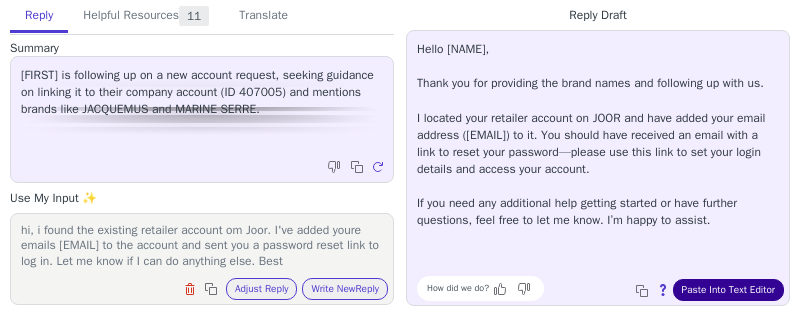 click on "Paste Into Text Editor" at bounding box center (728, 290) 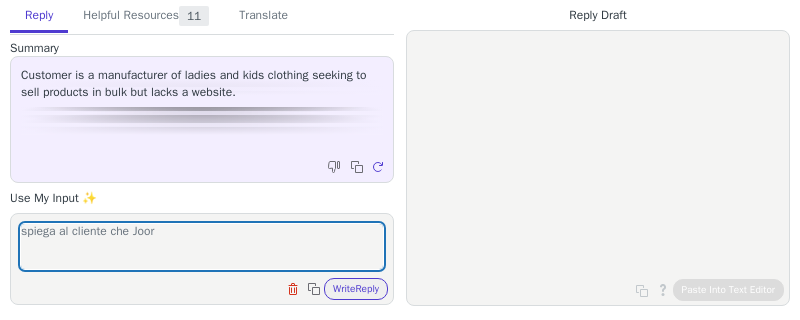 scroll, scrollTop: 0, scrollLeft: 0, axis: both 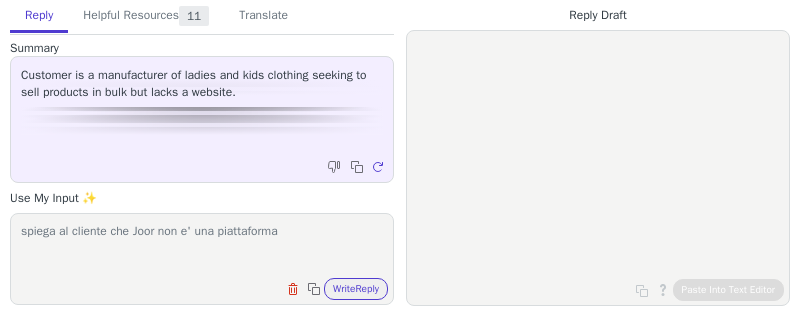 click on "spiega al cliente che Joor non e' una piattaforma" at bounding box center [202, 246] 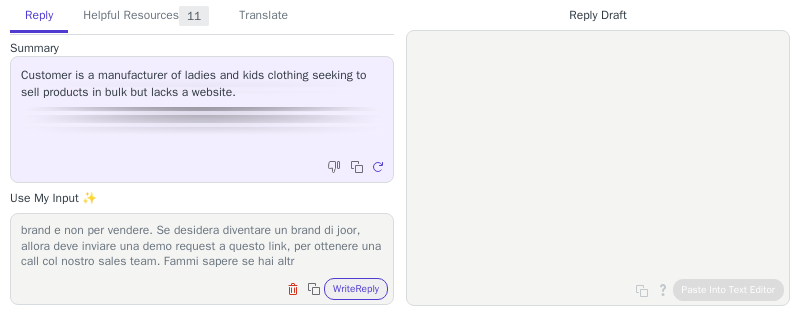 scroll, scrollTop: 31, scrollLeft: 0, axis: vertical 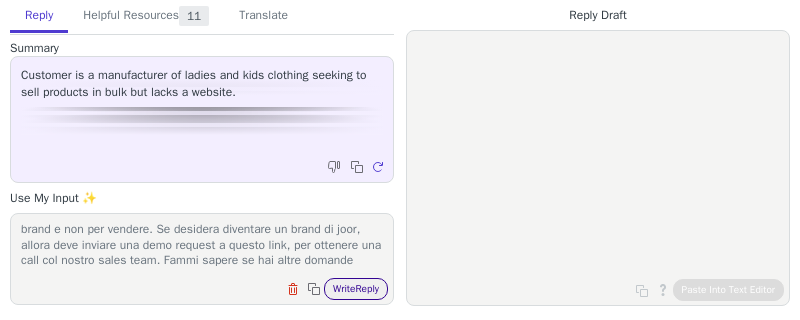 type on "spiega al cliente che l'account retailer serve per acuistare dai nostri brand e non per vendere. Se desidera diventare un brand di joor, allora deve inviare una demo request a questo link, per ottenere una call col nostro sales team. Fammi sapere se hai altre domande" 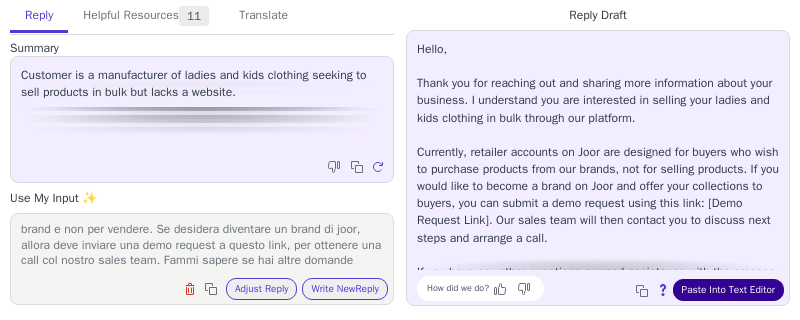 click on "Paste Into Text Editor" at bounding box center [728, 290] 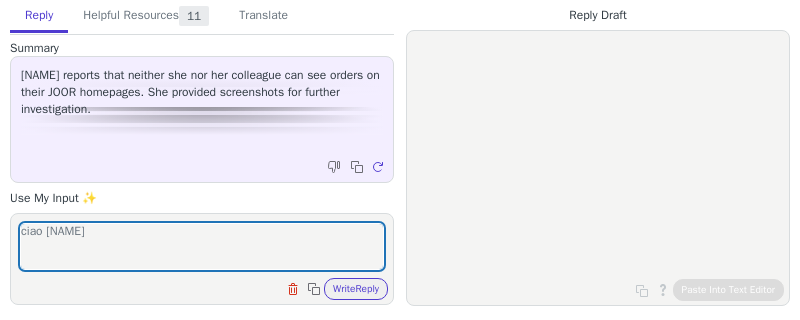 scroll, scrollTop: 0, scrollLeft: 0, axis: both 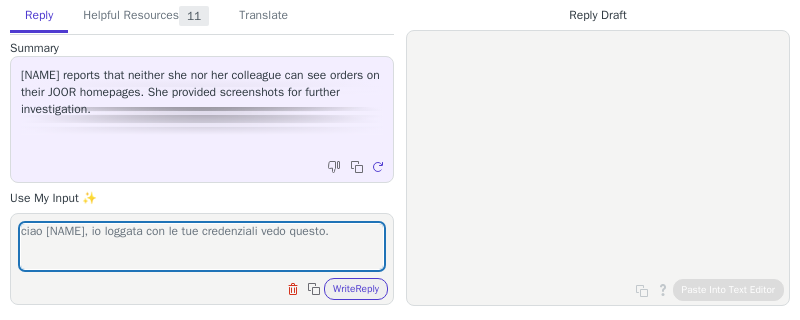 type on "ciao [NAME], io loggata con le tue credenziali vedo questo." 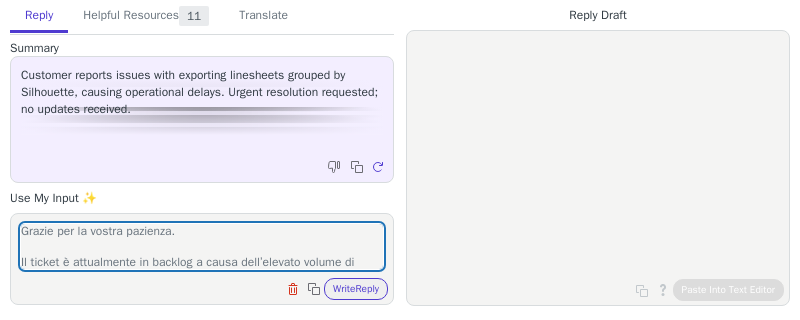 scroll, scrollTop: 0, scrollLeft: 0, axis: both 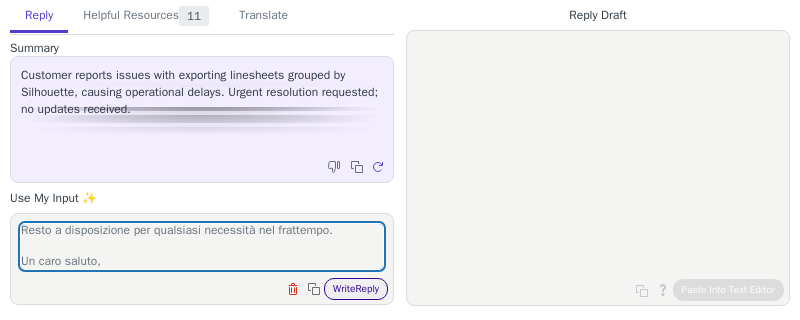 type on "Grazie per la vostra pazienza.
Il ticket è attualmente in backlog a causa dell’elevato volume di richieste. Vi faremo sapere non appena riceveremo aggiornamenti dal team tecnico.
Resto a disposizione per qualsiasi necessità nel frattempo.
Un caro saluto," 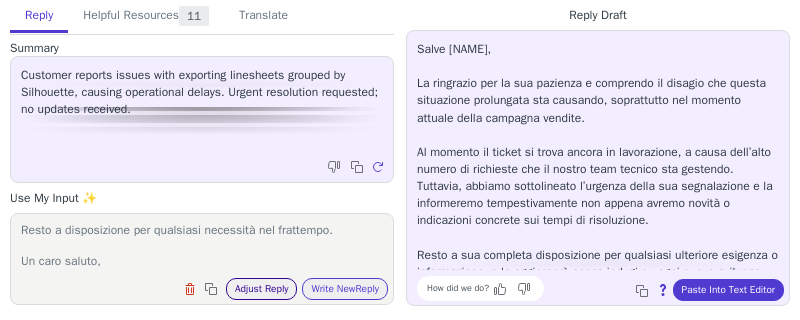 click on "Adjust Reply" at bounding box center (262, 289) 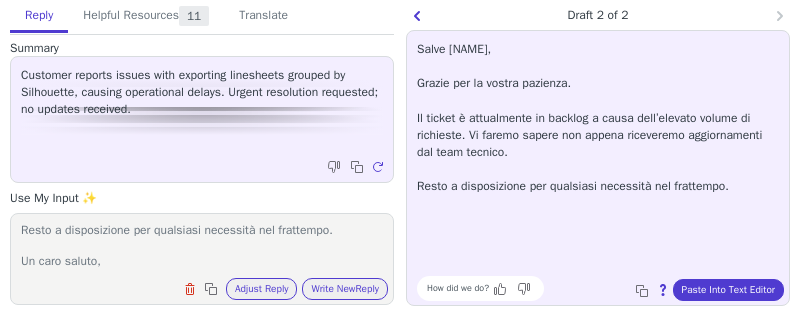 click on "Salve [NAME], Grazie per la vostra pazienza. Il ticket è attualmente in backlog a causa dell’elevato volume di richieste. Vi faremo sapere non appena riceveremo aggiornamenti dal team tecnico. Resto a disposizione per qualsiasi necessità nel frattempo." at bounding box center [598, 118] 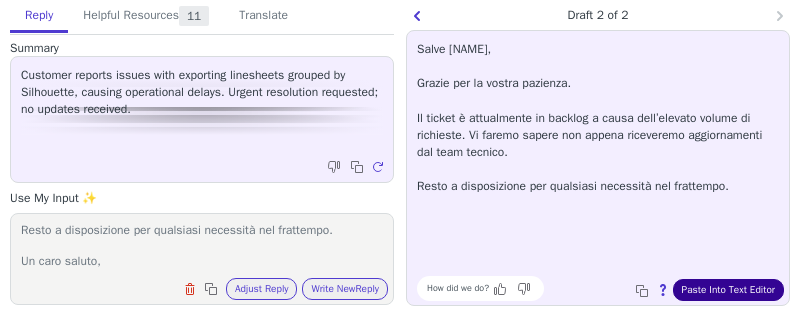 click on "Paste Into Text Editor" at bounding box center [728, 290] 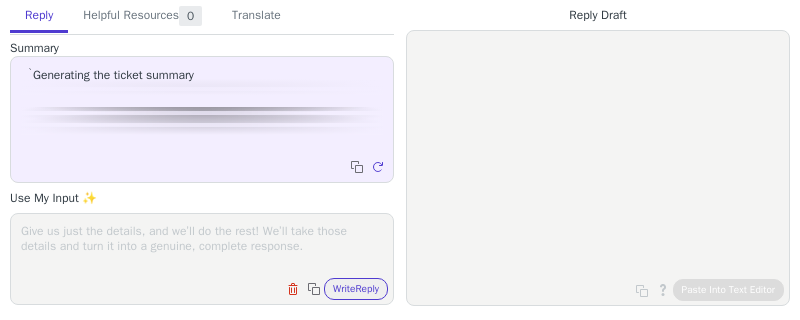 scroll, scrollTop: 0, scrollLeft: 0, axis: both 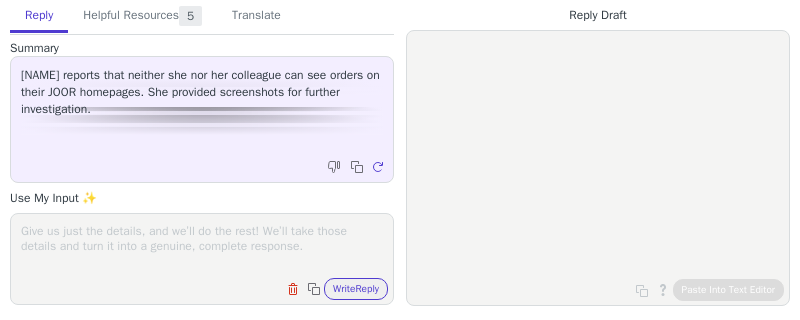 click at bounding box center [202, 246] 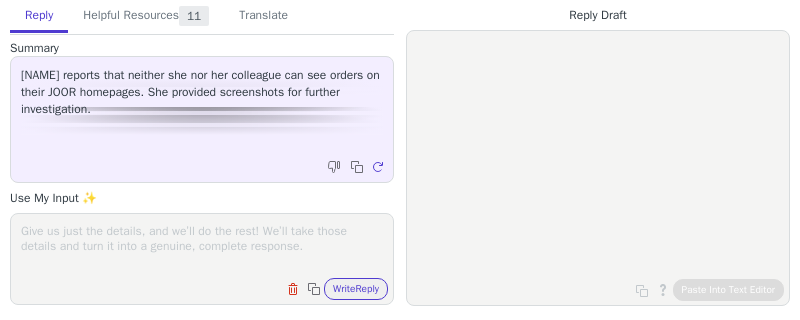 click at bounding box center (202, 246) 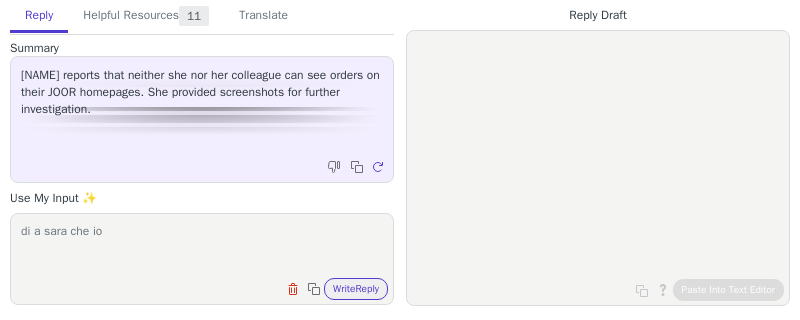 click on "di a sara che io" at bounding box center [202, 246] 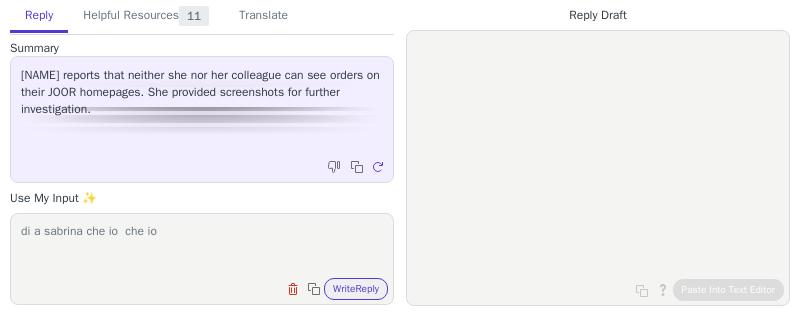 click on "di a sabrina che io  che io" at bounding box center (202, 246) 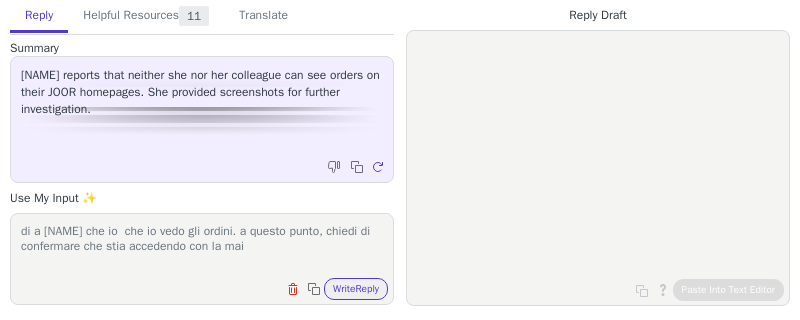 click on "di a [NAME] che io  che io vedo gli ordini. a questo punto, chiedi di confermare che stia accedendo con la mai" at bounding box center [202, 246] 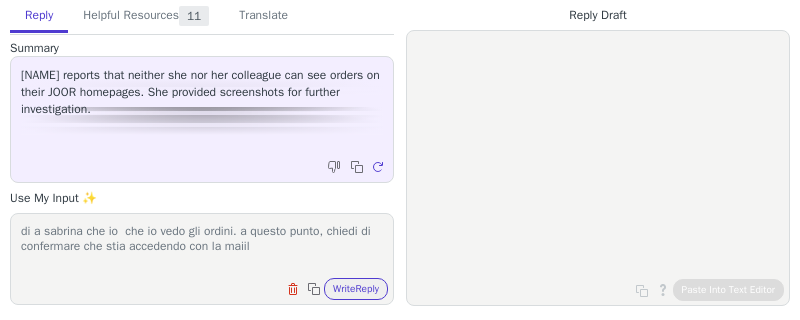 paste on "[EMAIL]" 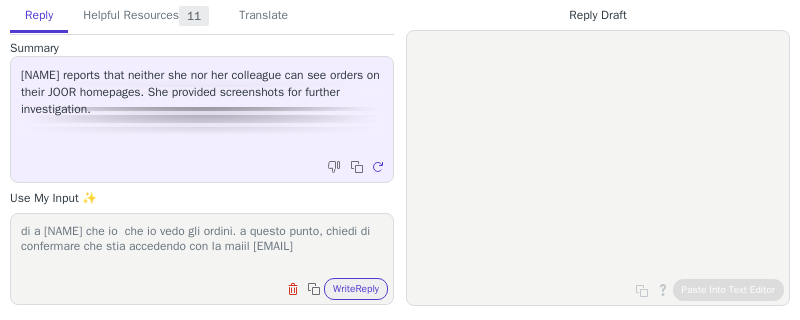 scroll, scrollTop: 0, scrollLeft: 0, axis: both 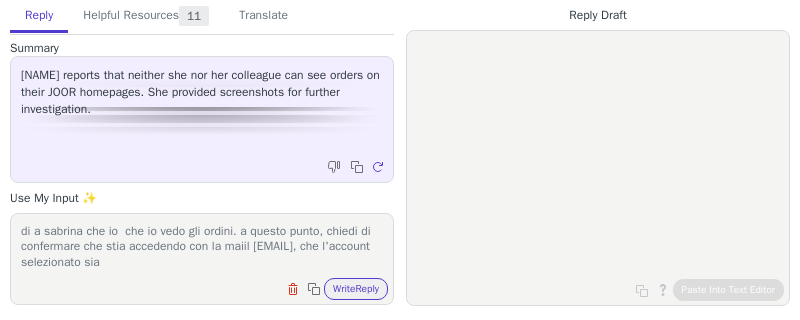 paste on "[ACCOUNT_NUMBER]" 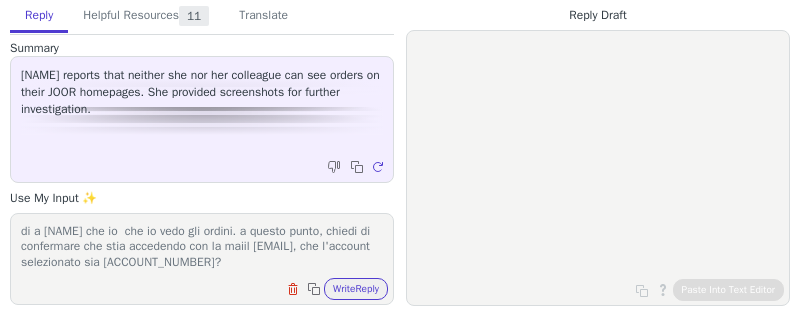 scroll, scrollTop: 16, scrollLeft: 0, axis: vertical 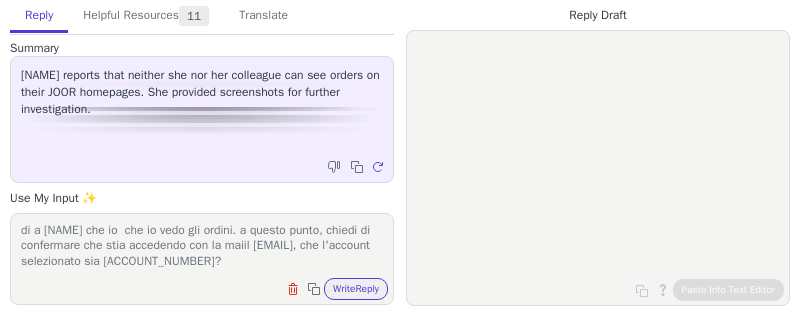 click on "di a [NAME] che io  che io vedo gli ordini. a questo punto, chiedi di confermare che stia accedendo con la maiil [EMAIL], che l'account selezionato sia [ACCOUNT_NUMBER]?" at bounding box center [202, 246] 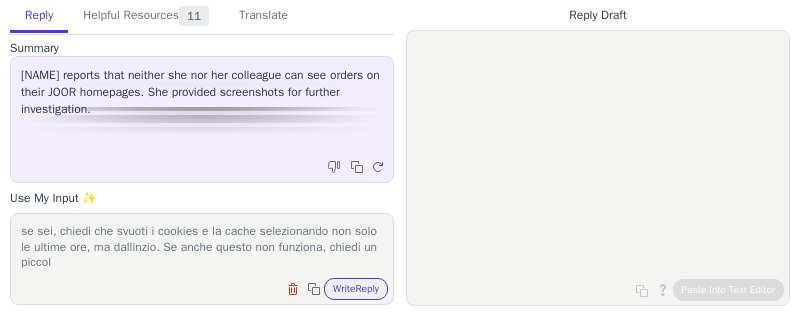 scroll, scrollTop: 62, scrollLeft: 0, axis: vertical 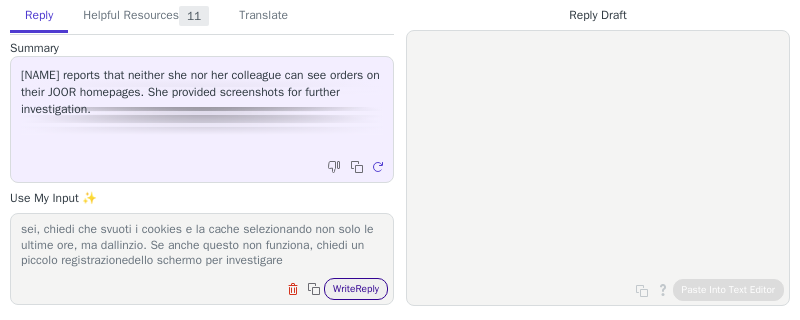 type on "di a [NAME] che io  che io vedo gli ordini. a questo punto, chiedi di confermare che stia accedendo con la maiil [EMAIL], che l'account selezionato sia [NUMBER]? chiedi se sta accedendo da chrome, se sei, chiedi che svuoti i cookies e la cache selezionando non solo le ultime ore, ma dallinzio. Se anche questo non funziona, chiedi un piccolo registrazionedello schermo per investigare" 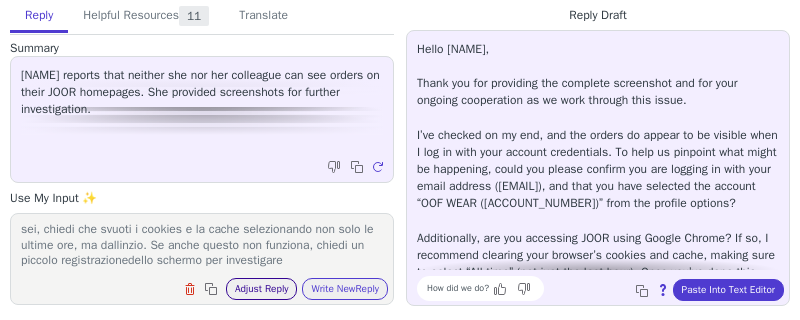 click on "Adjust Reply" at bounding box center [262, 289] 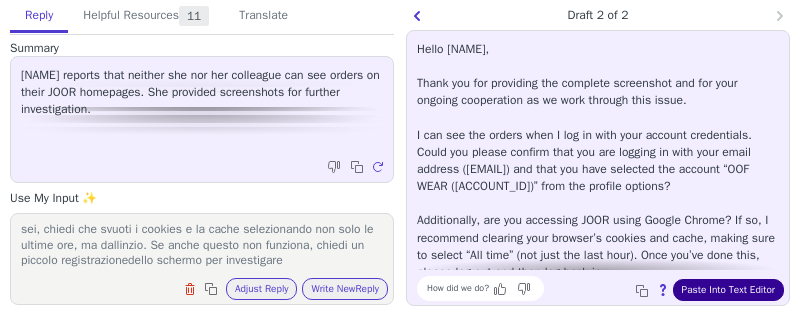 click on "Paste Into Text Editor" at bounding box center (728, 290) 